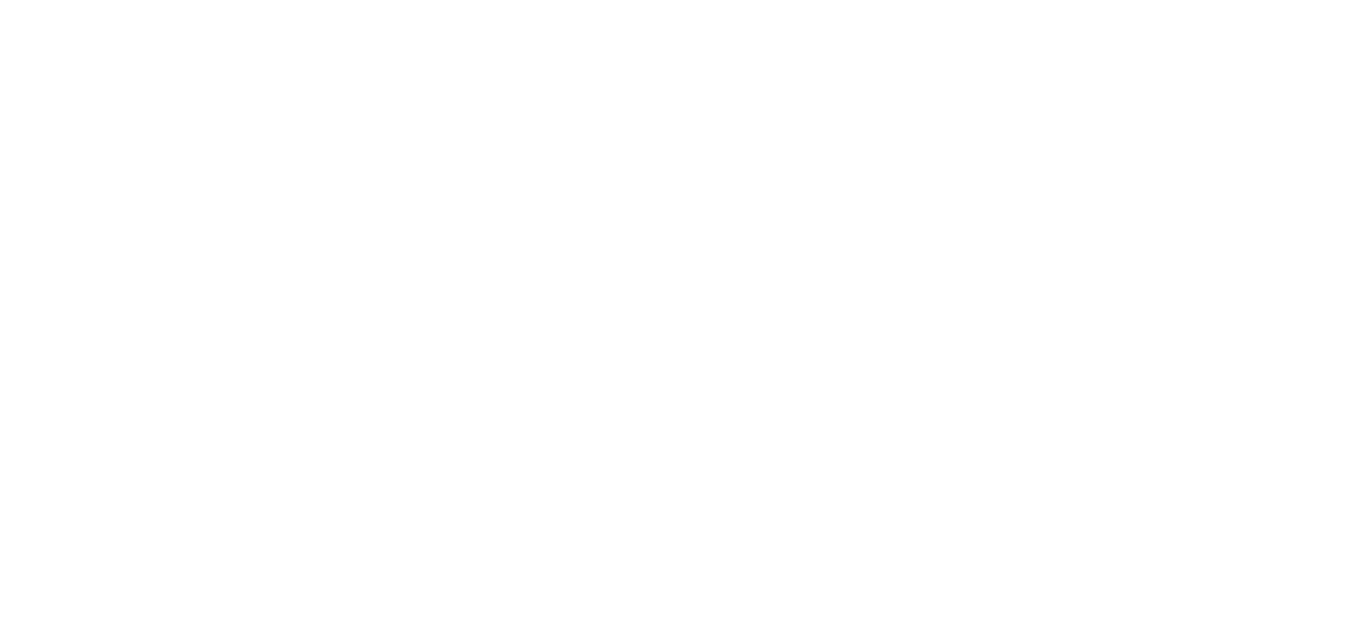 scroll, scrollTop: 0, scrollLeft: 0, axis: both 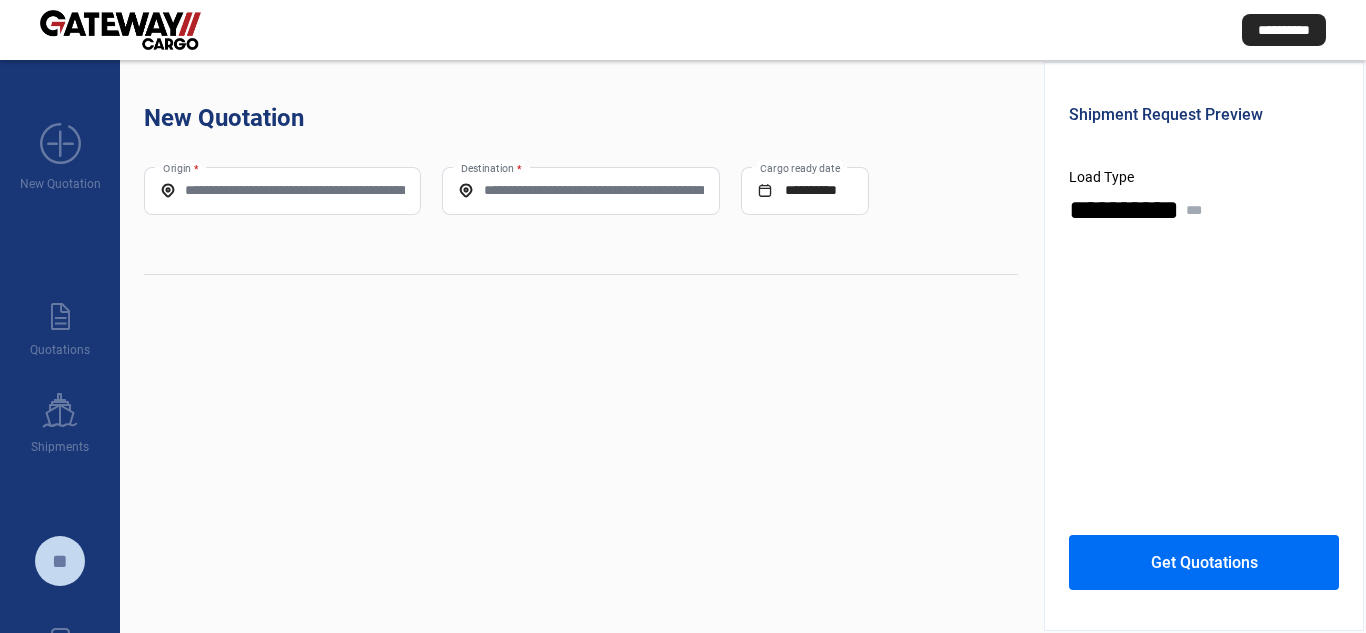 click on "Origin *" at bounding box center [282, 190] 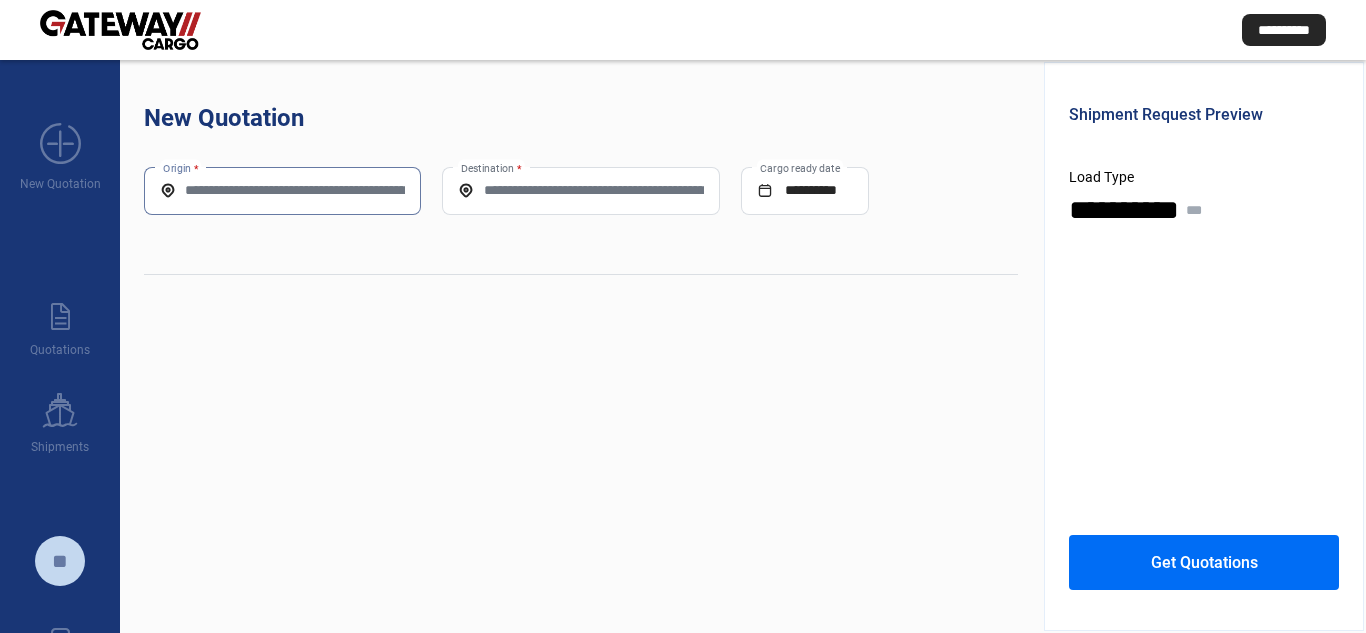 paste on "**********" 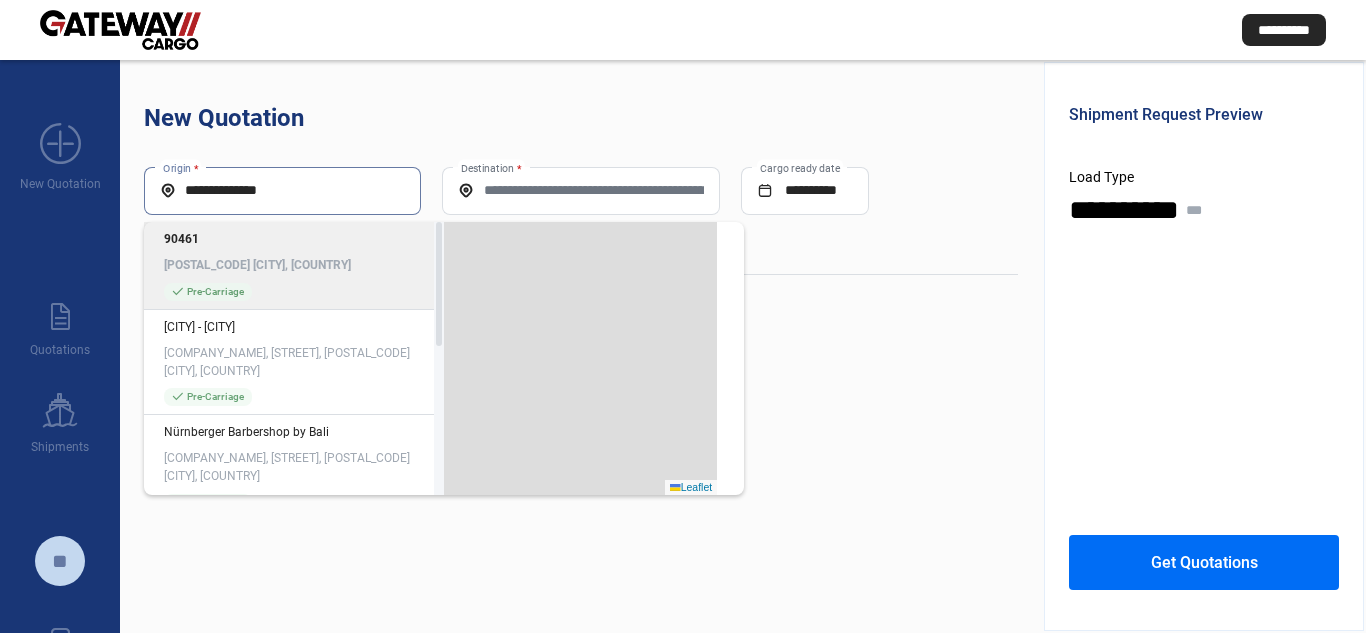 type on "**********" 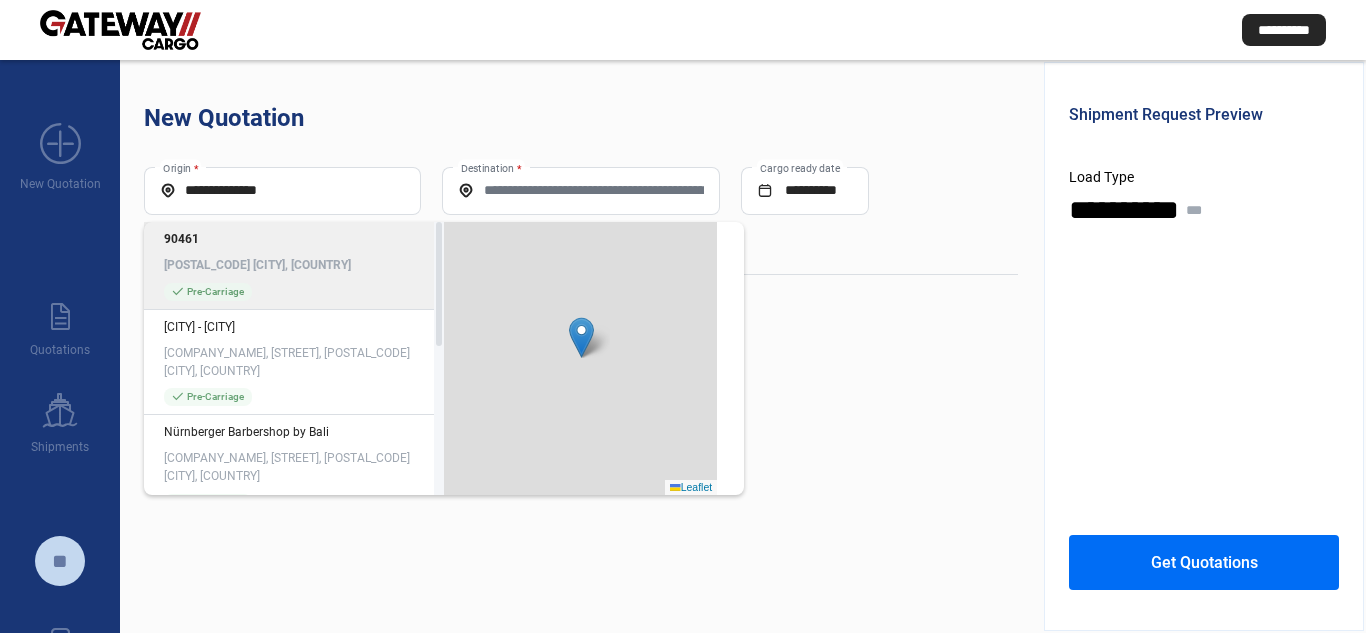 click on "[POSTAL_CODE] [POSTAL_CODE] [CITY], [COUNTRY]" at bounding box center [294, 252] 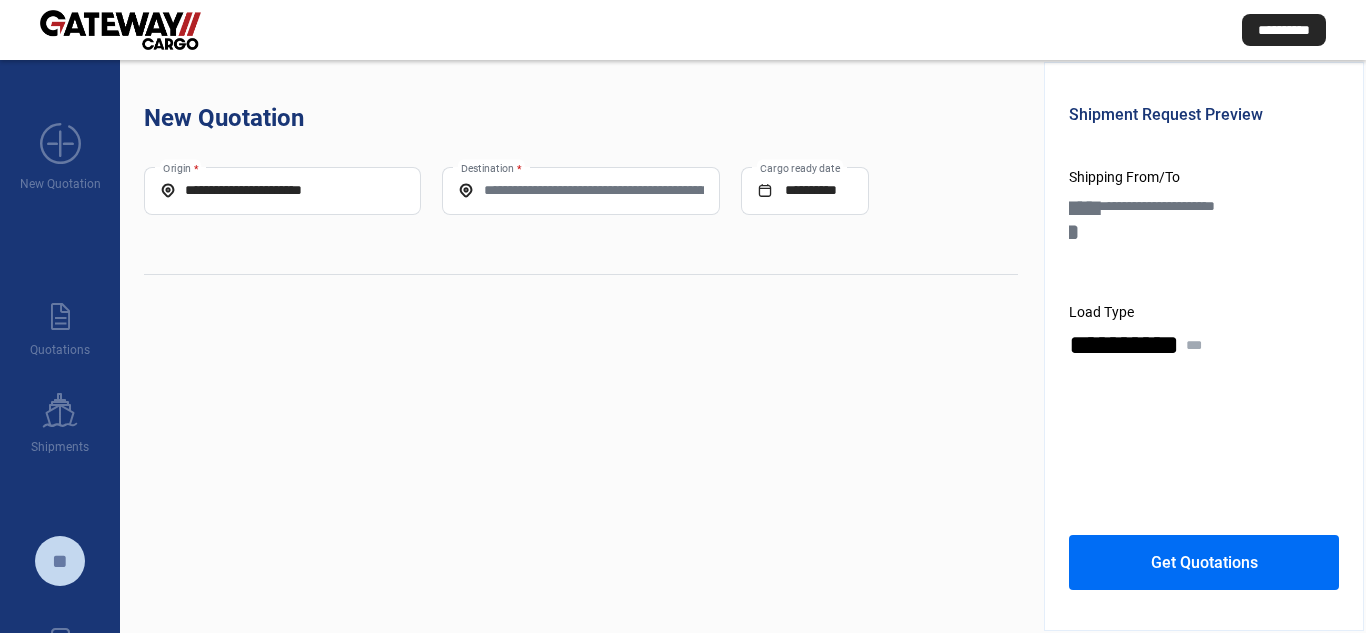 click on "Destination *" at bounding box center (580, 191) 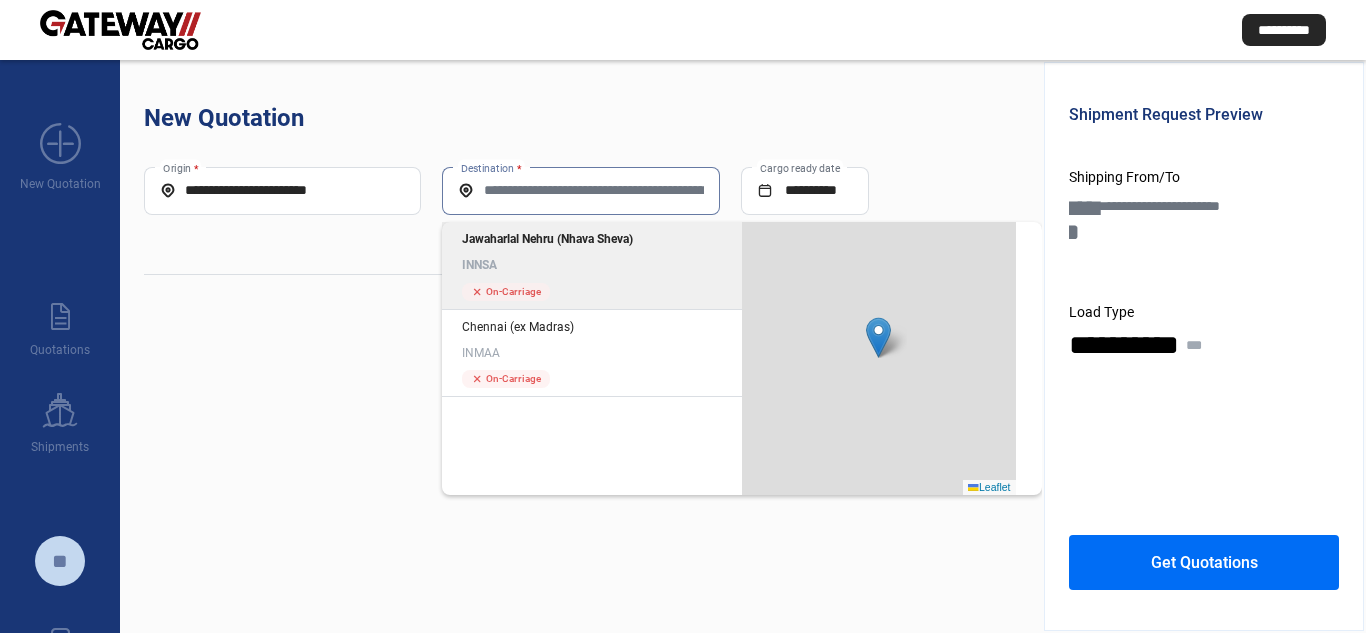 click on "INNSA" at bounding box center (592, 265) 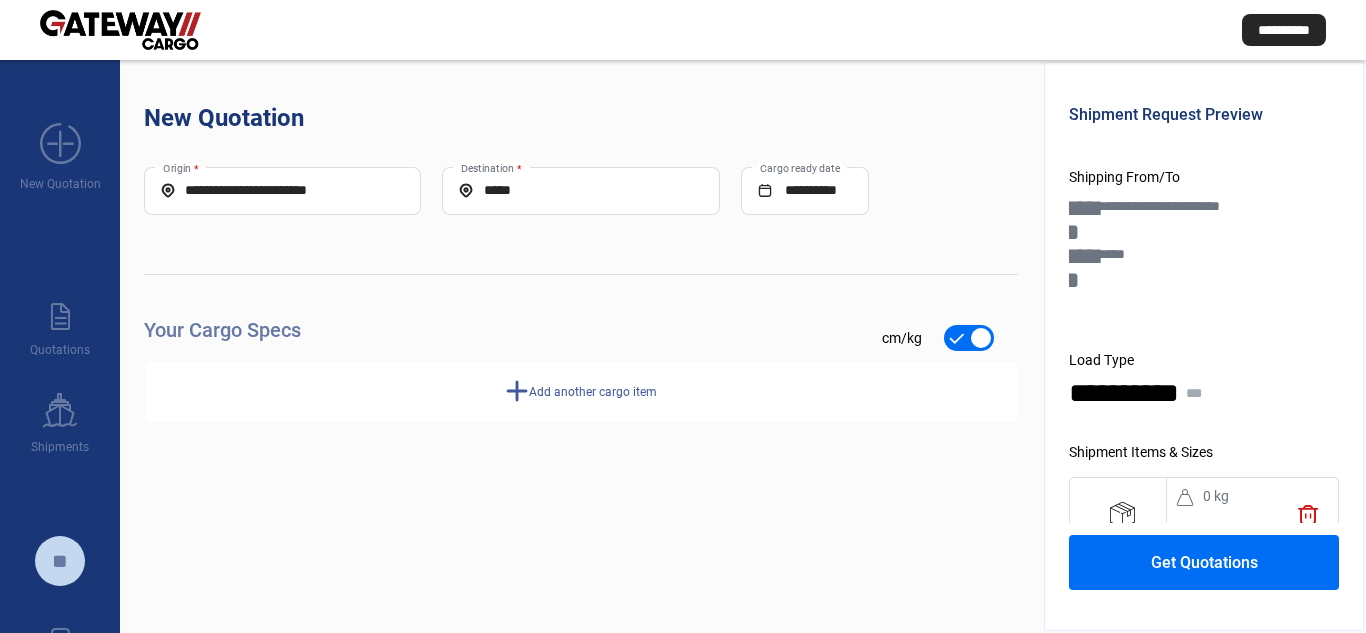 click on "add  Add another cargo item" at bounding box center (581, 392) 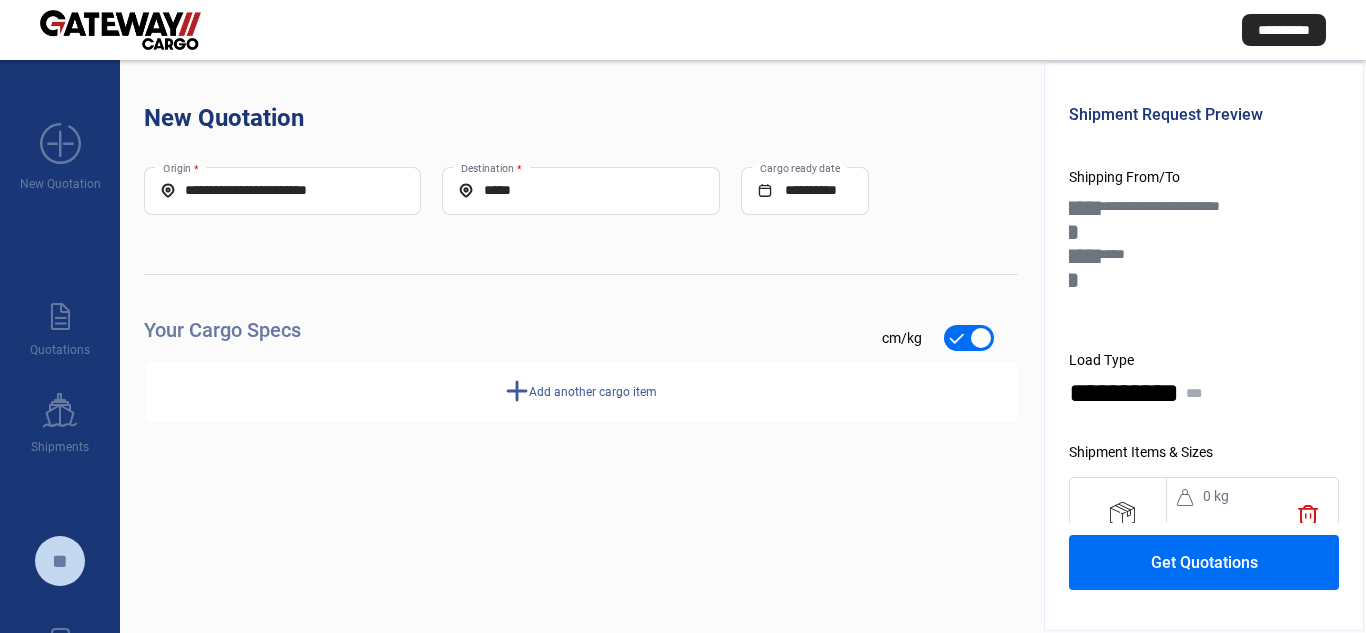 type 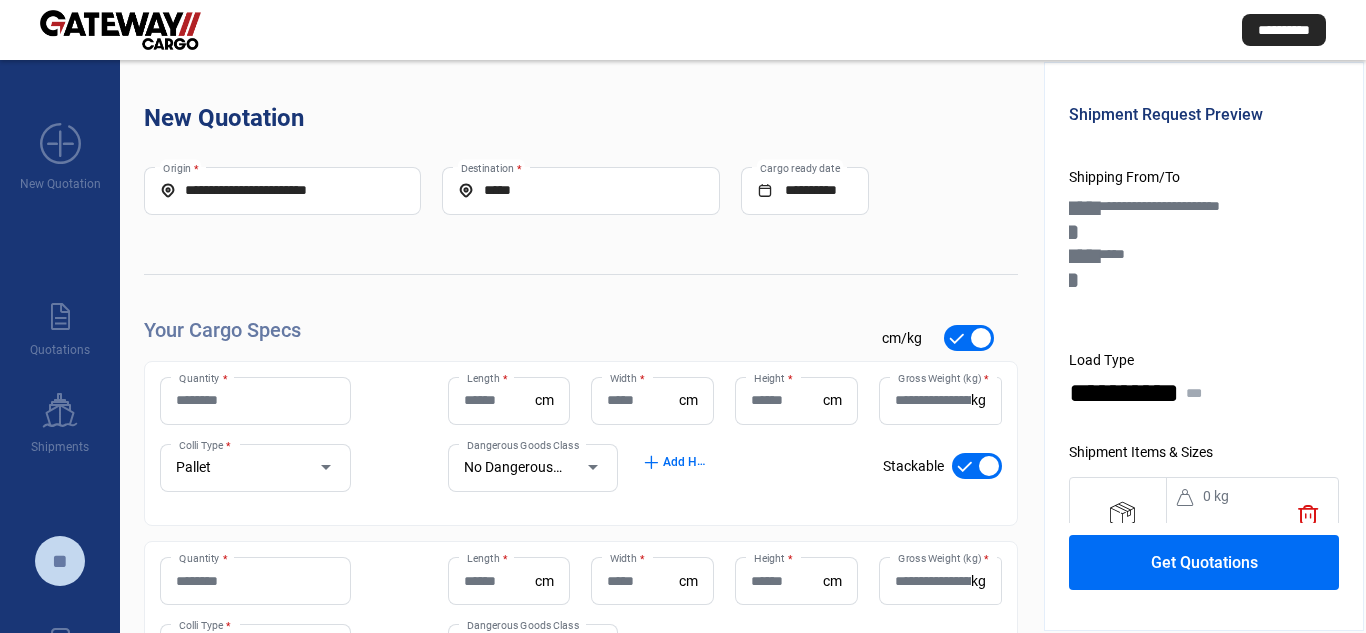 scroll, scrollTop: 186, scrollLeft: 0, axis: vertical 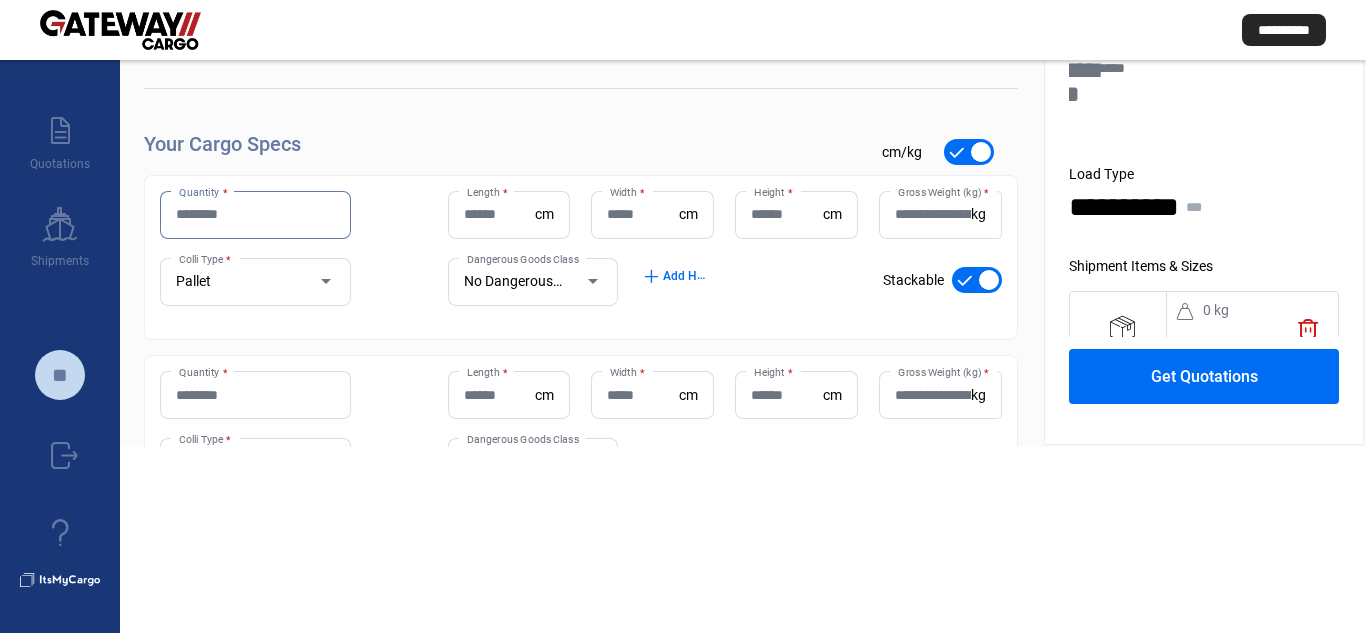 click on "Quantity *" at bounding box center [255, 214] 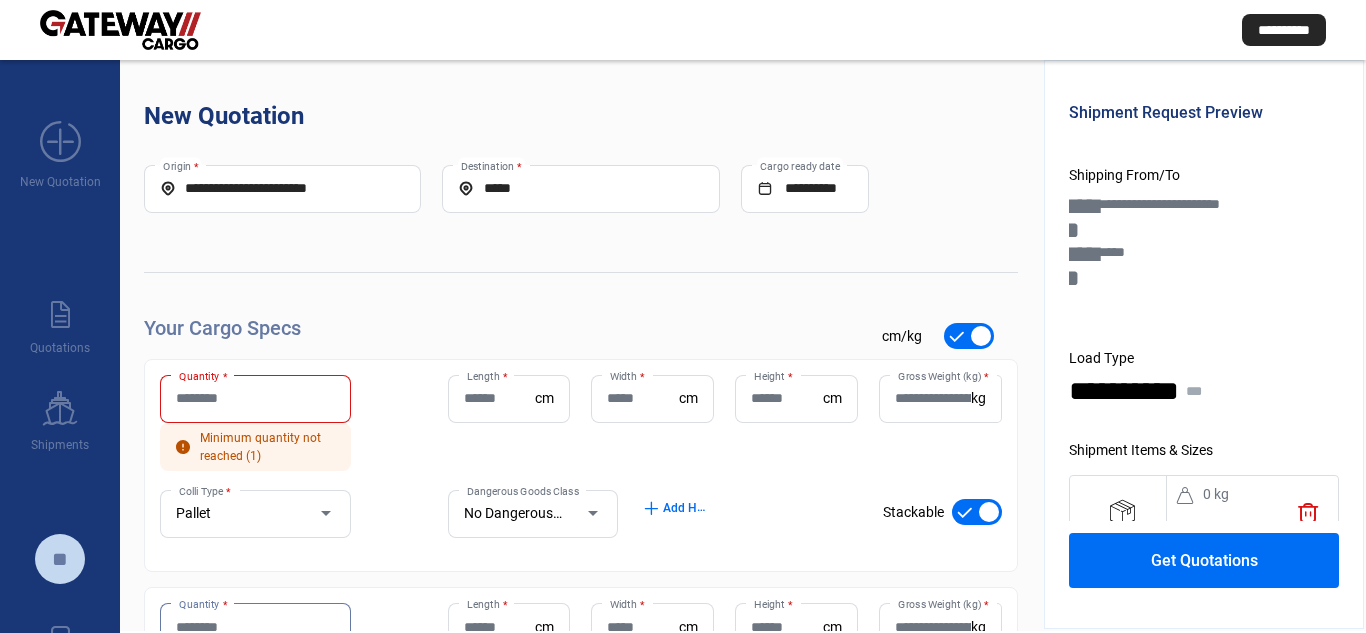 scroll, scrollTop: 0, scrollLeft: 0, axis: both 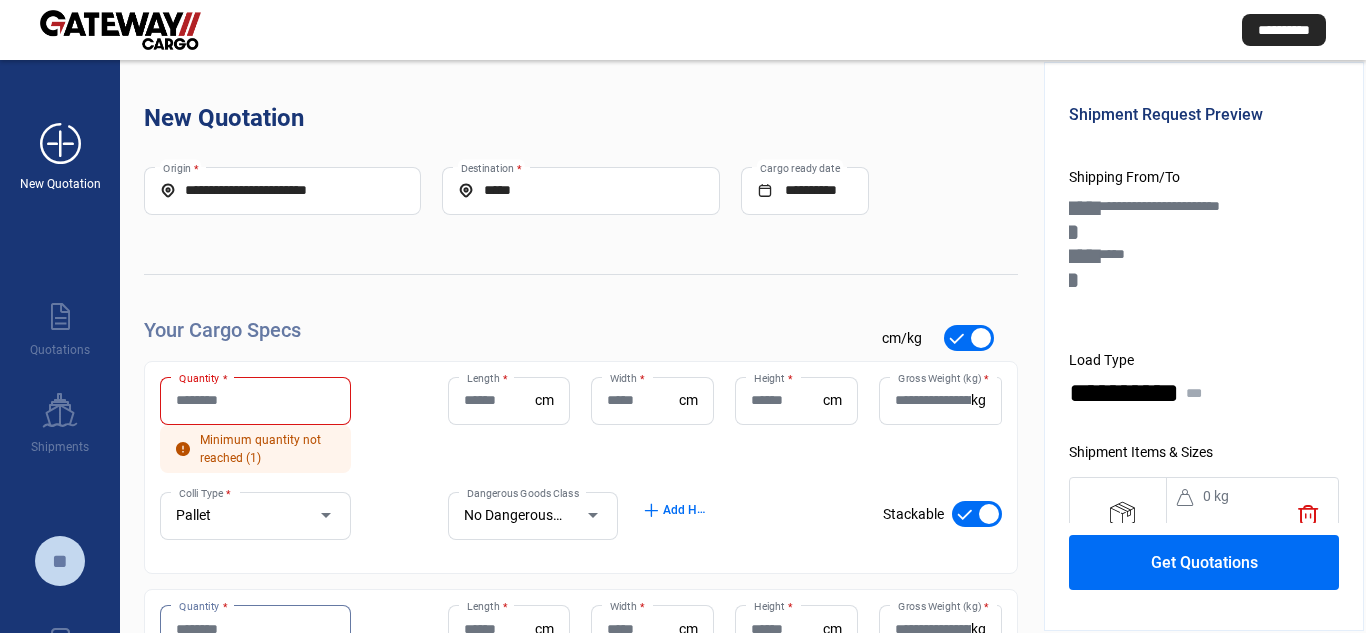 click on "add_new" at bounding box center [60, 144] 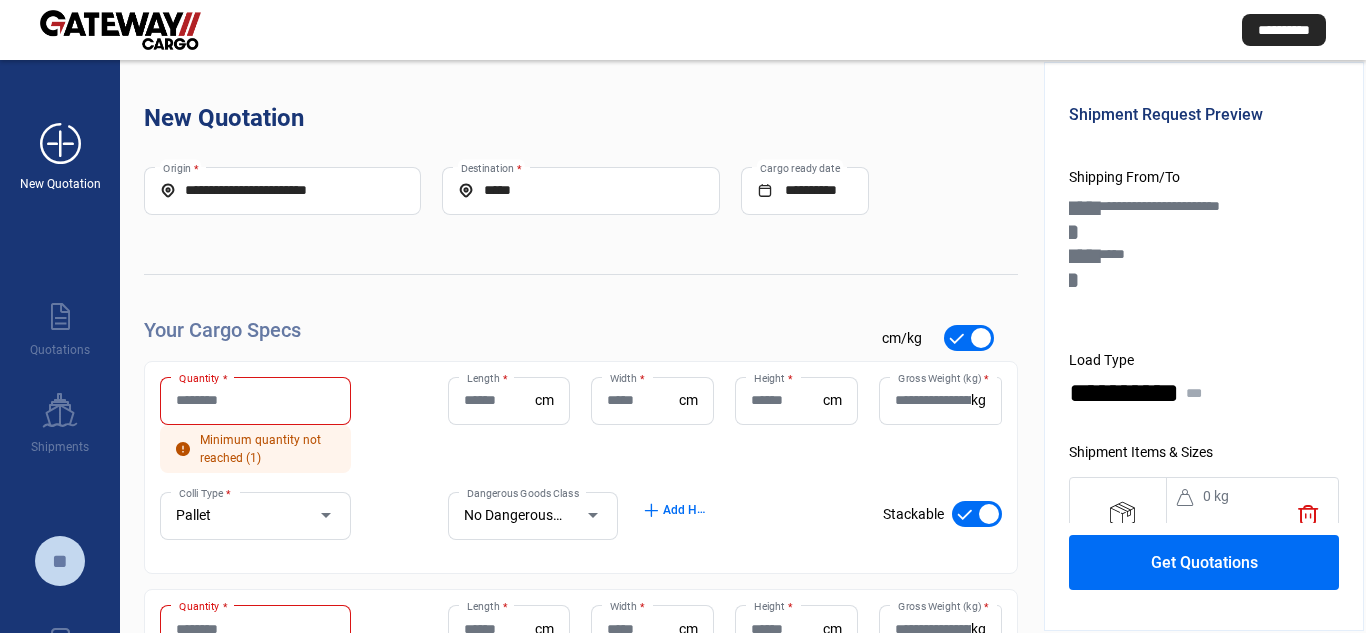click on "add_new" at bounding box center (60, 144) 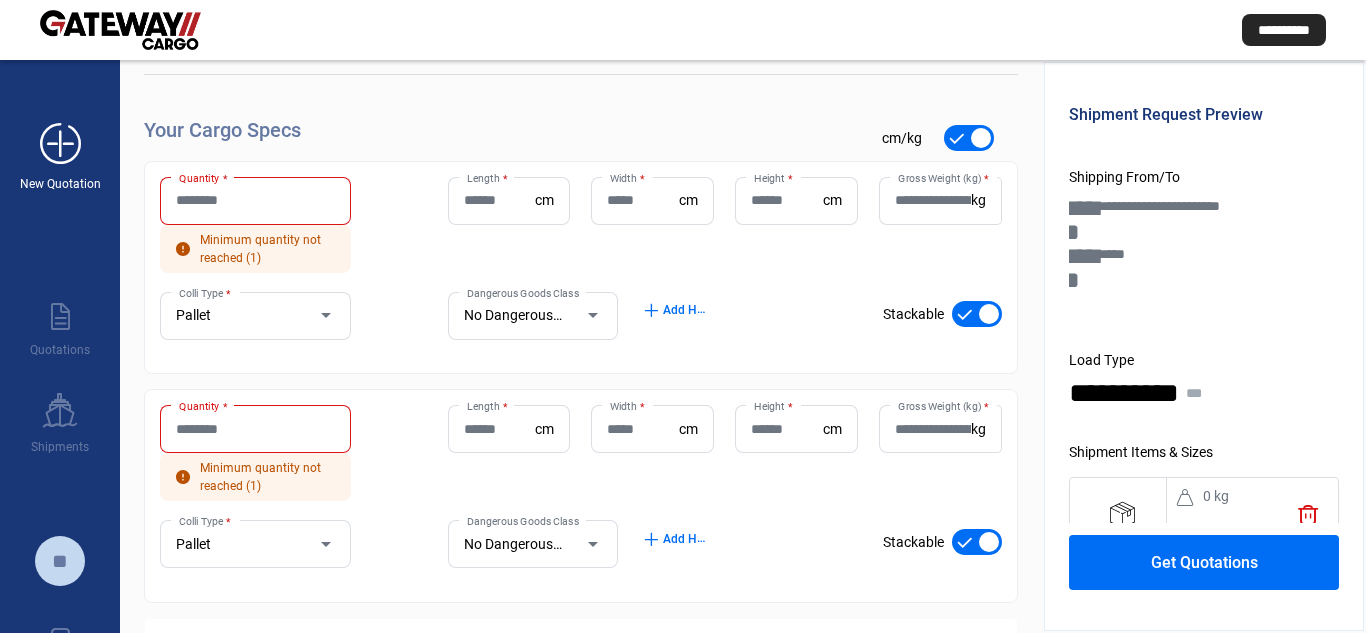 scroll, scrollTop: 0, scrollLeft: 0, axis: both 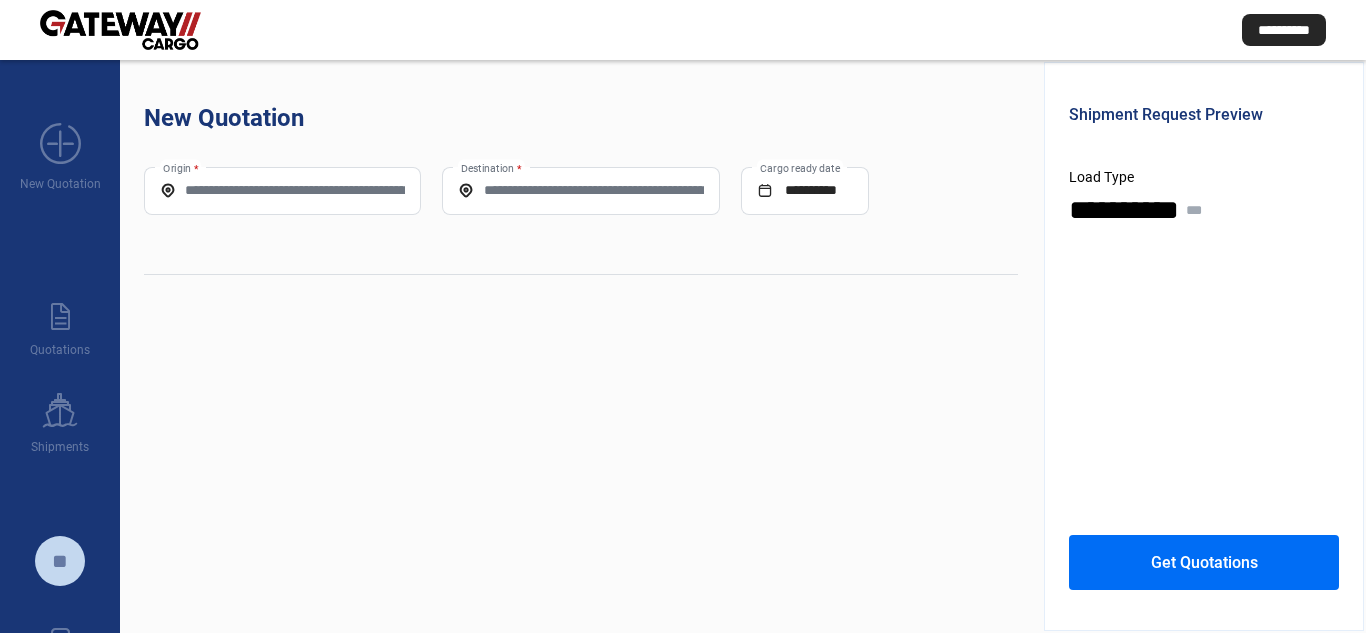click on "Origin *" at bounding box center (282, 190) 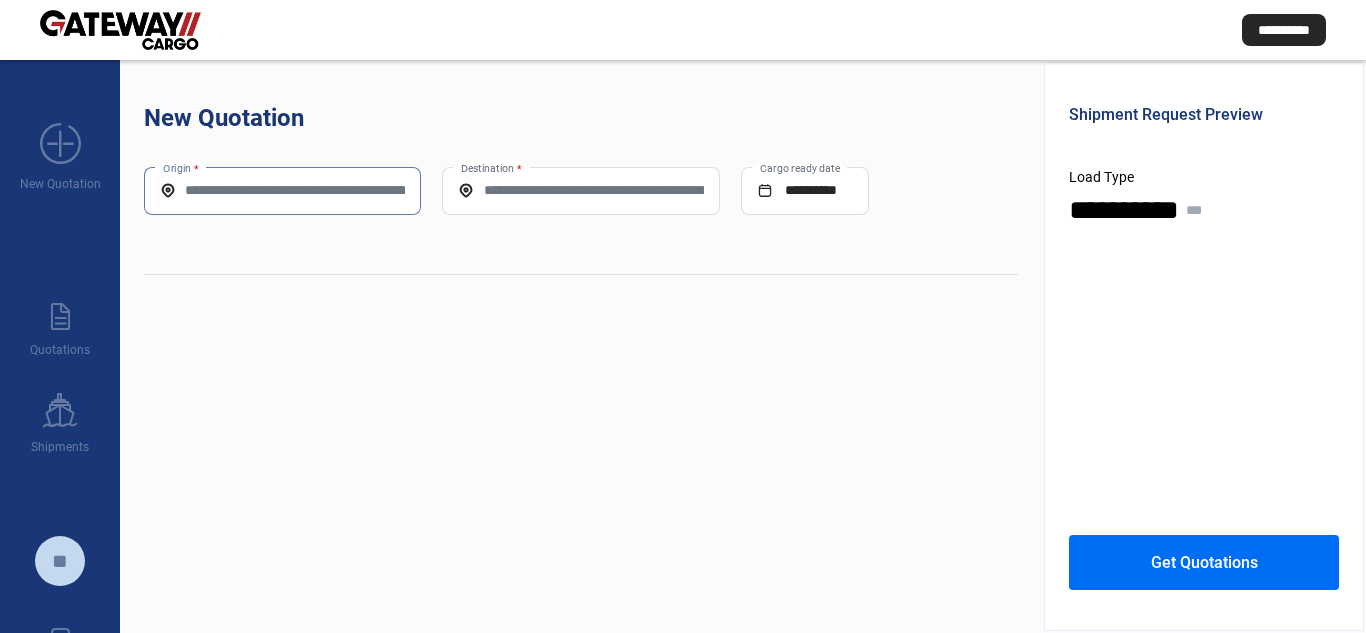 paste on "**********" 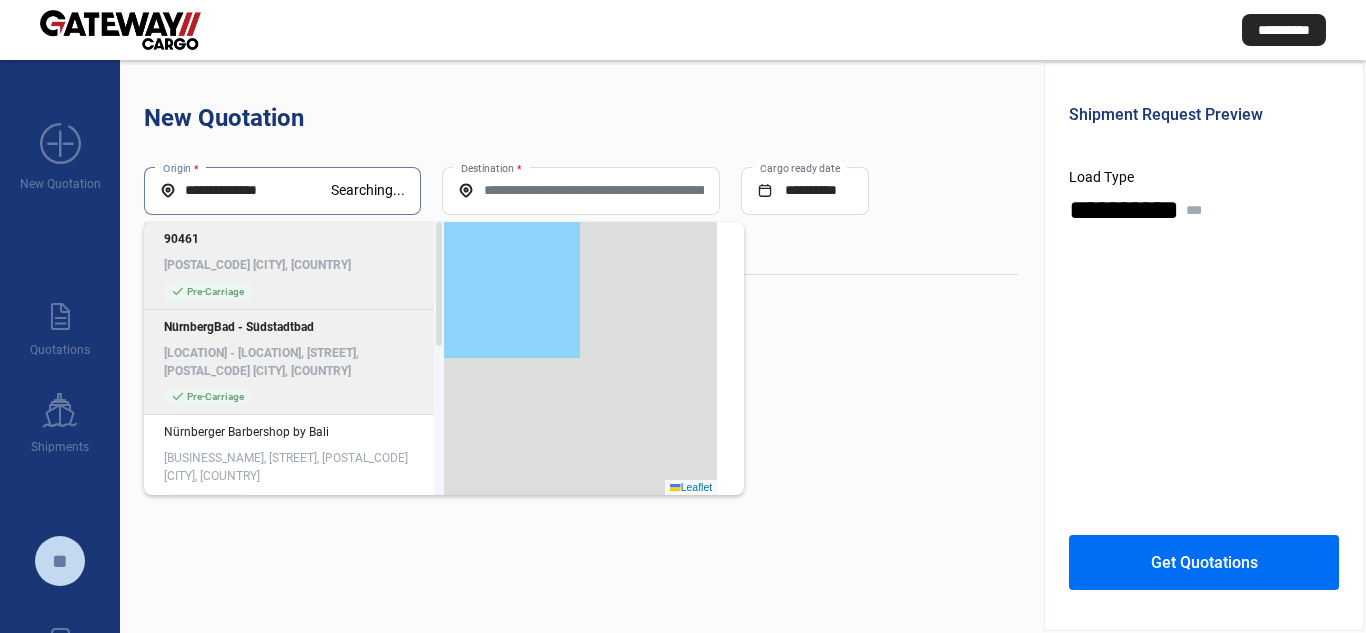 type on "**********" 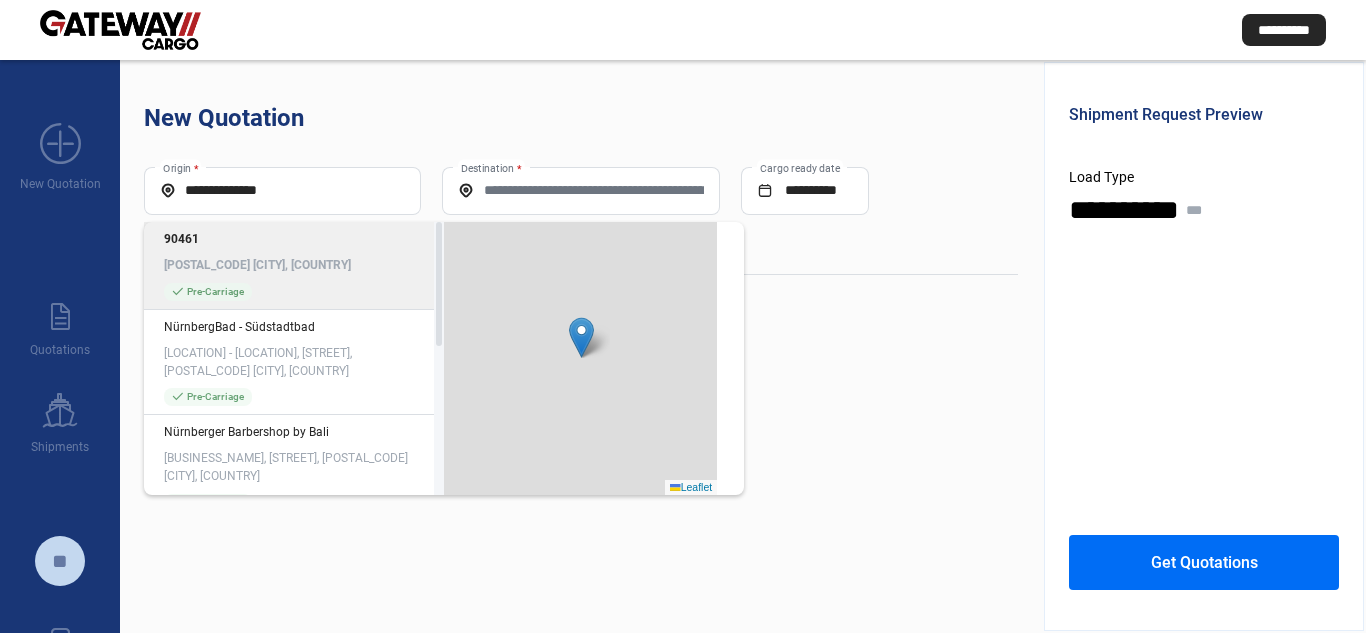 click on "[POSTAL_CODE] [CITY], [COUNTRY]" at bounding box center [294, 265] 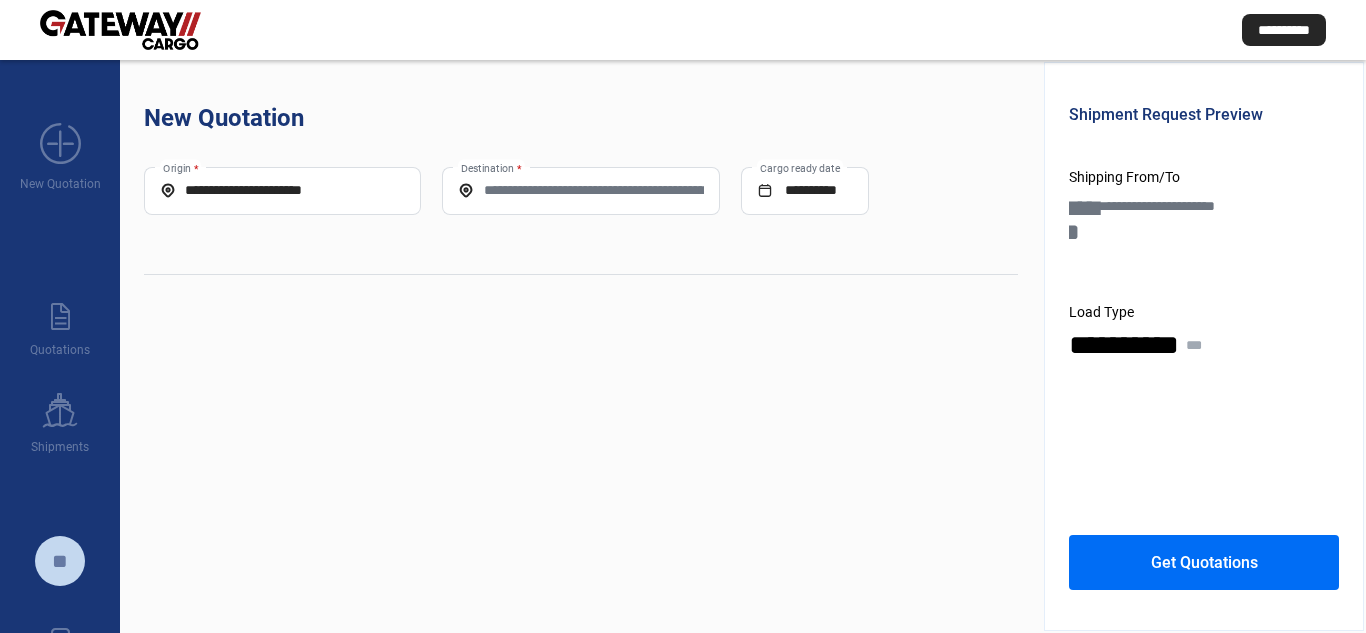 click on "Destination *" at bounding box center (580, 191) 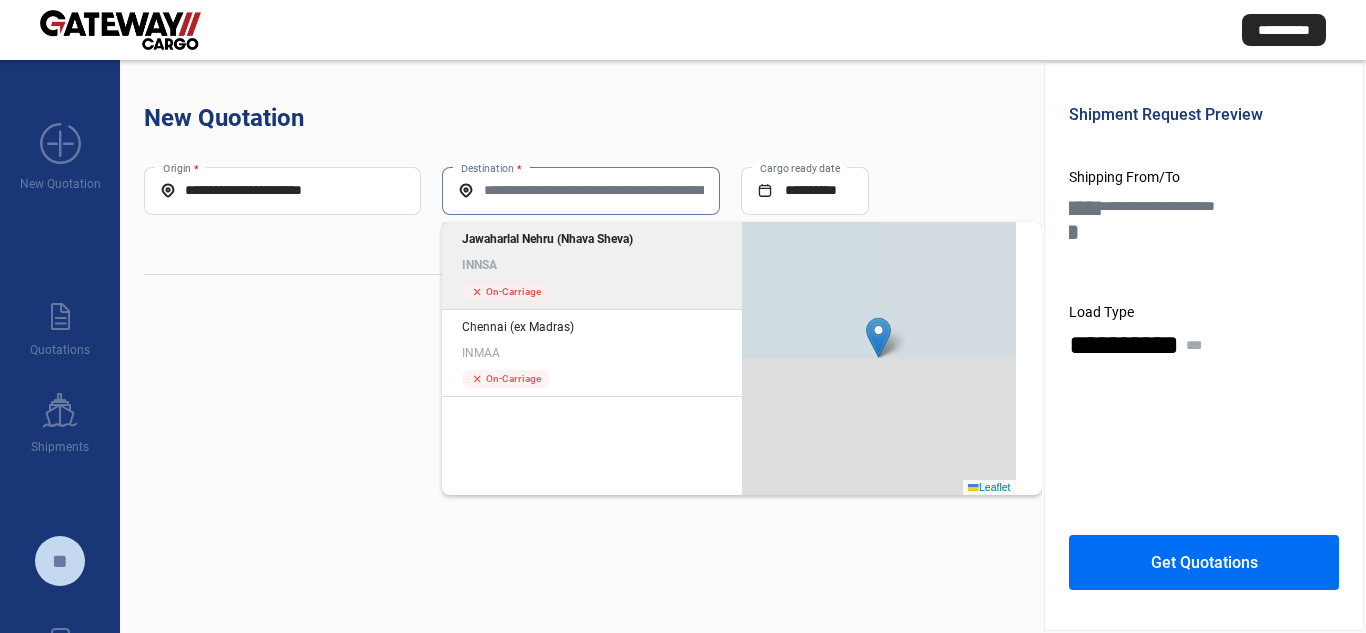 click on "INNSA" at bounding box center [592, 265] 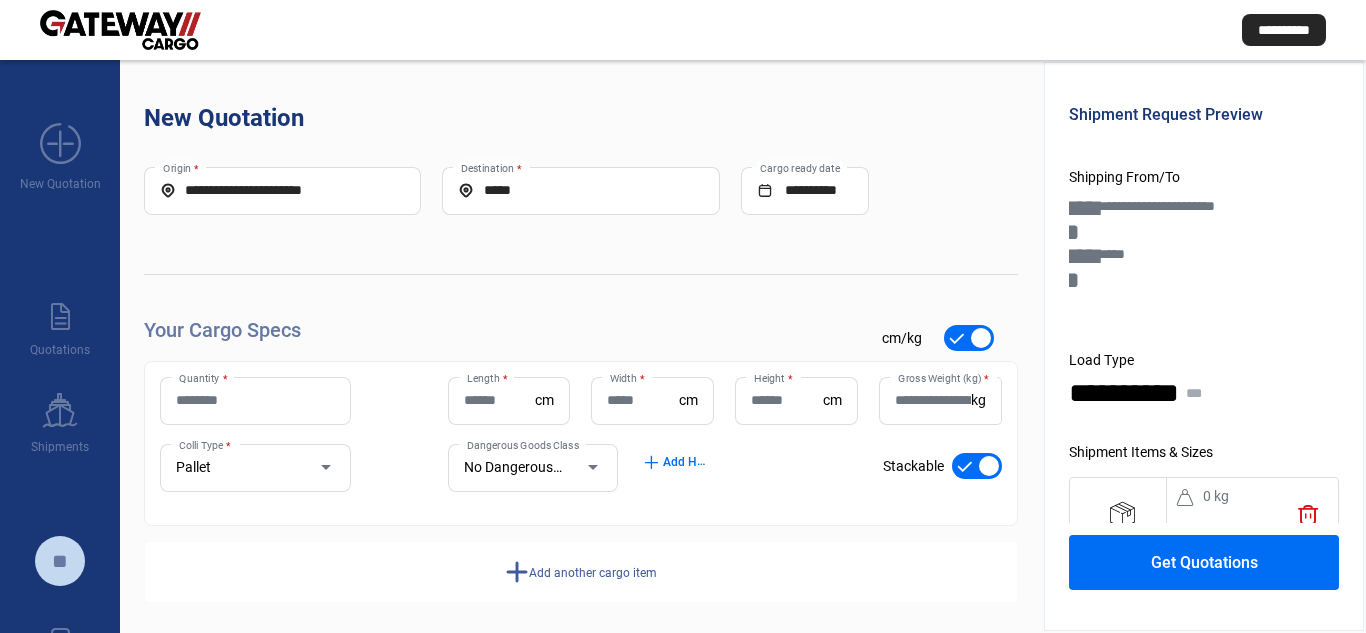 click on "Quantity *" at bounding box center (255, 401) 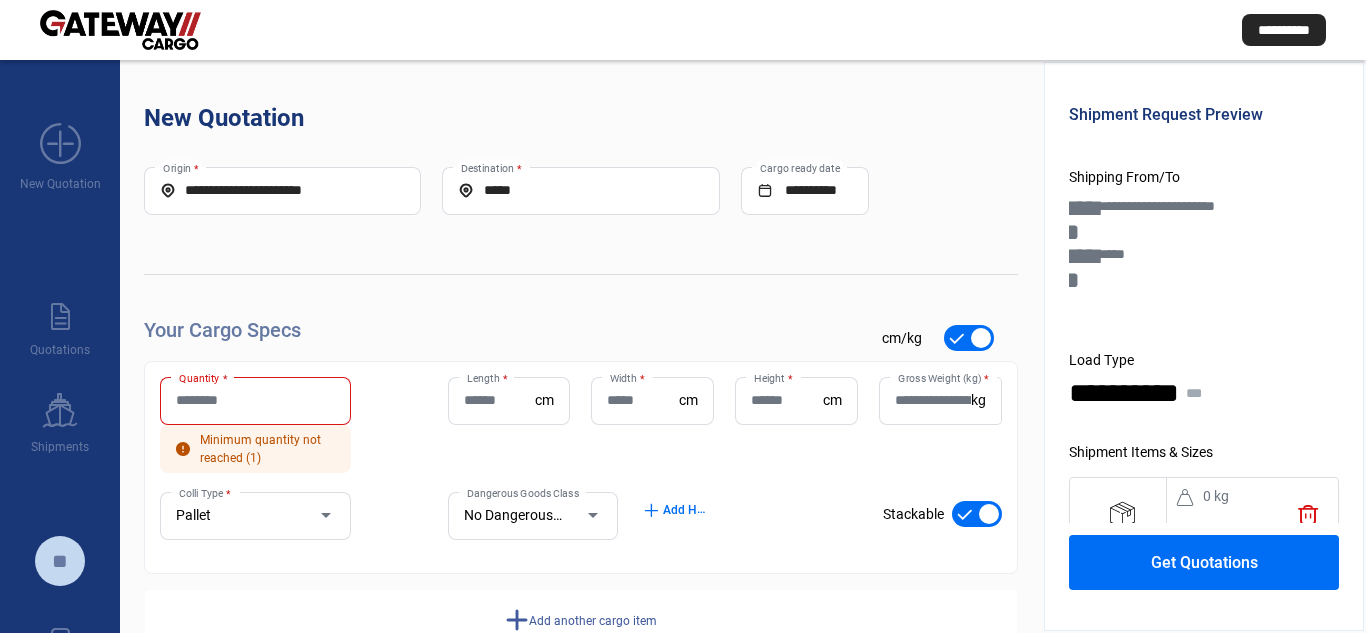 click on "Quantity *  Minimum quantity not reached (1)  Length  * cm Width  * cm Height  * cm Gross Weight (kg)  * kg Pallet Colli Type * No Dangerous Goods Dangerous Goods Class add  Add HS Codes check_mark    Stackable" at bounding box center [581, 468] 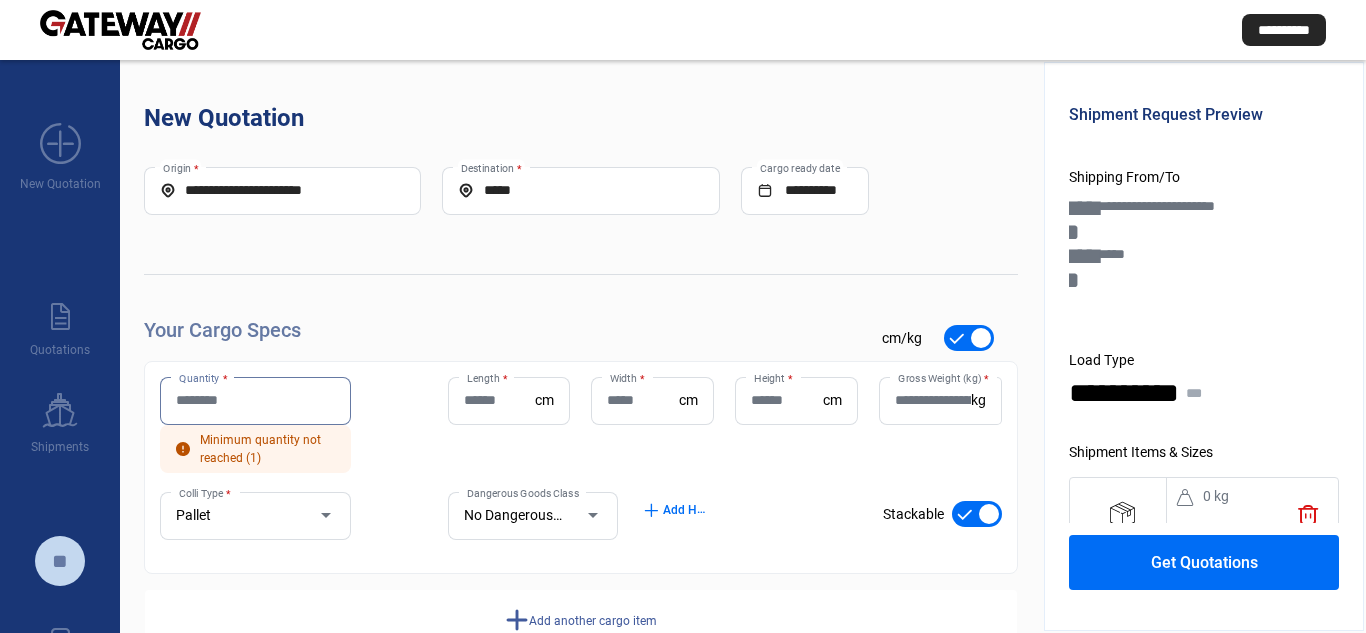 click on "Quantity *" at bounding box center (255, 400) 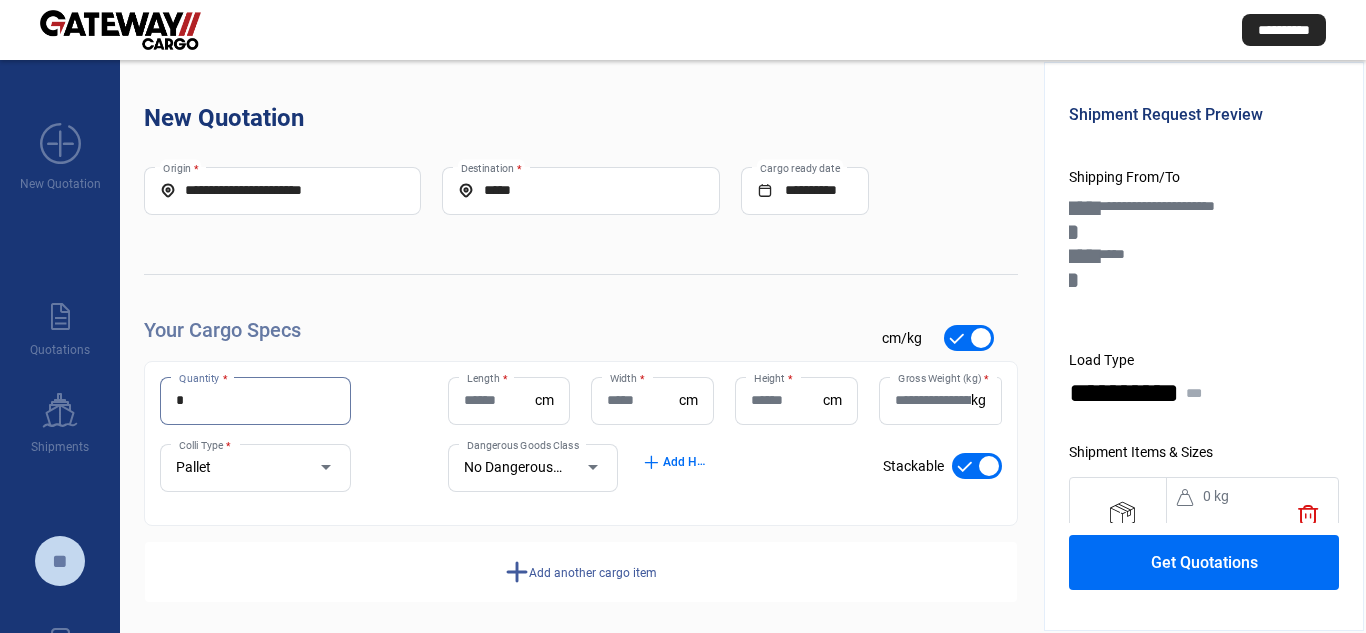 type on "*" 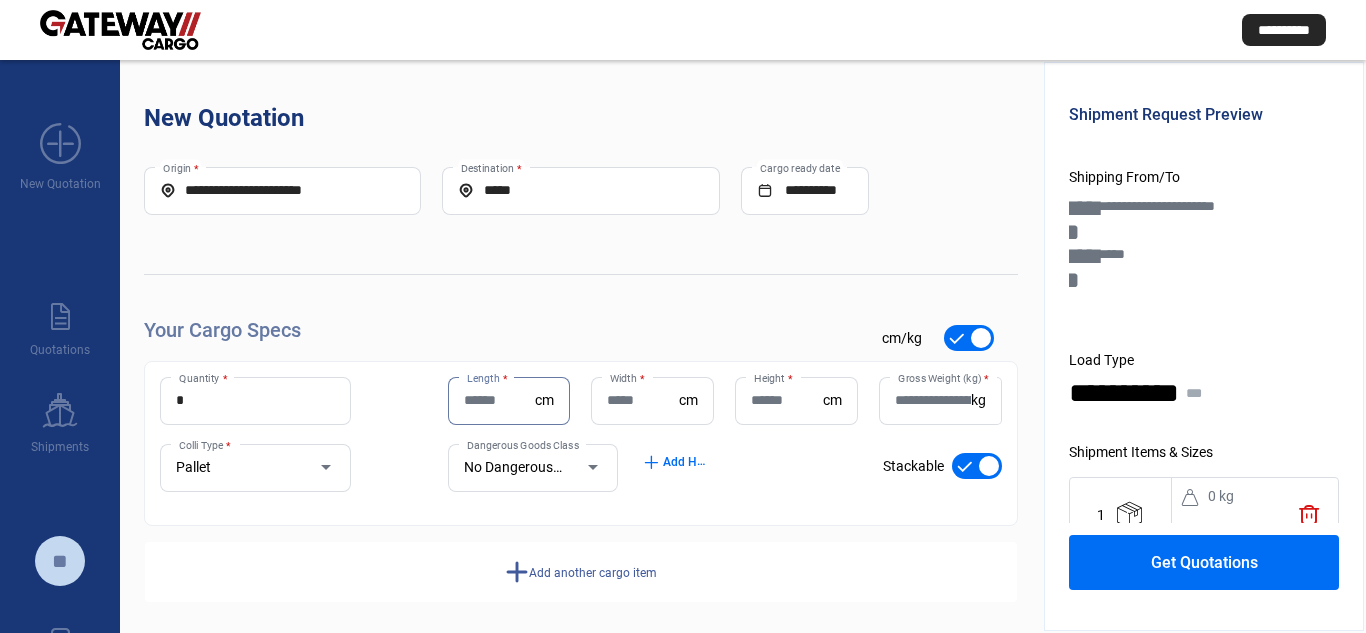 click on "Pallet Colli Type *" at bounding box center [255, 468] 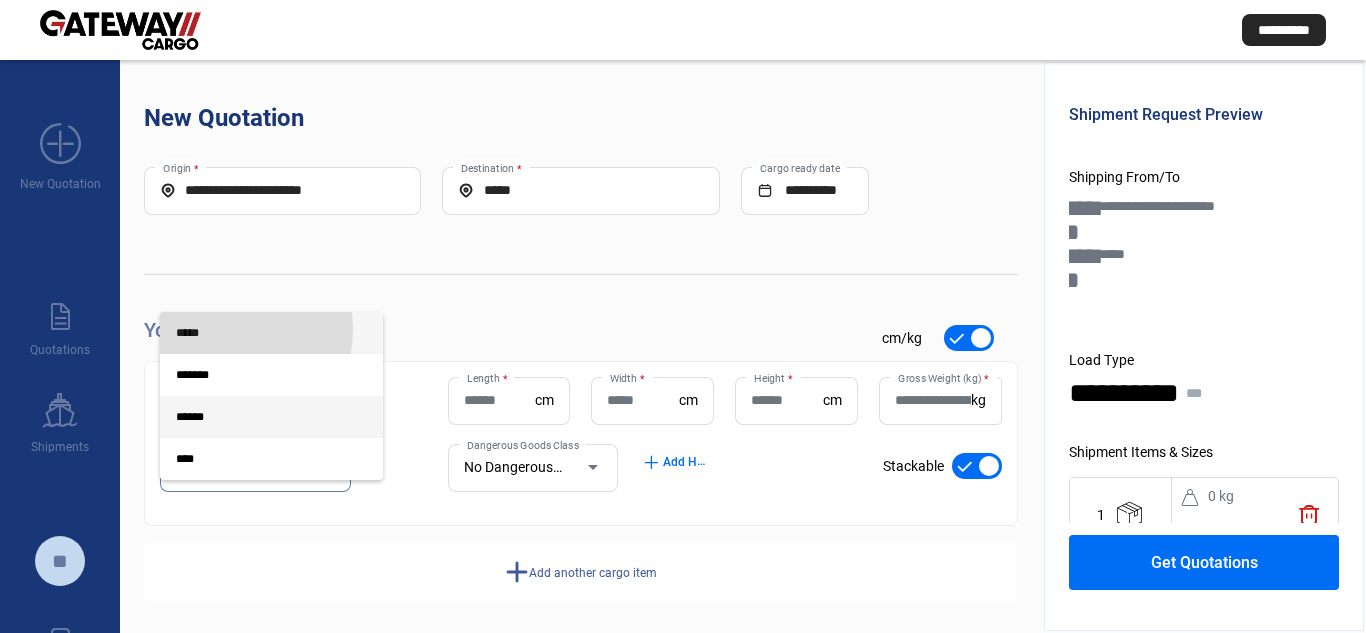 click on "*****" at bounding box center (255, 333) 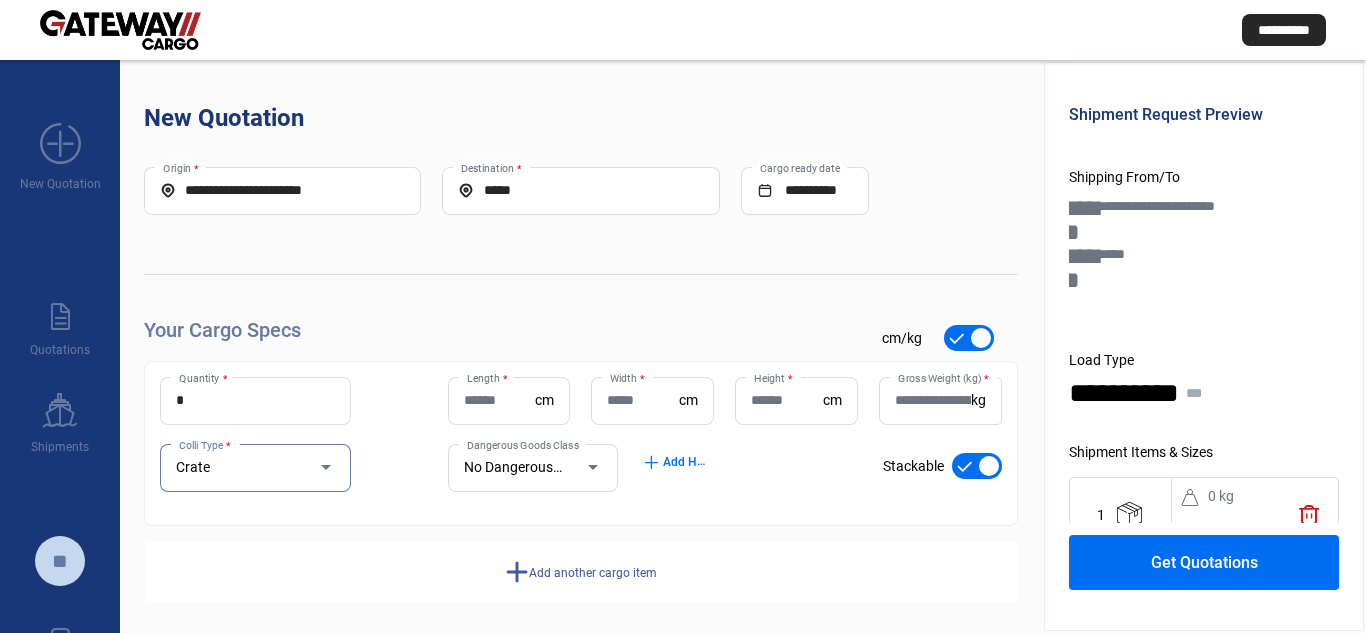 click at bounding box center (316, 468) 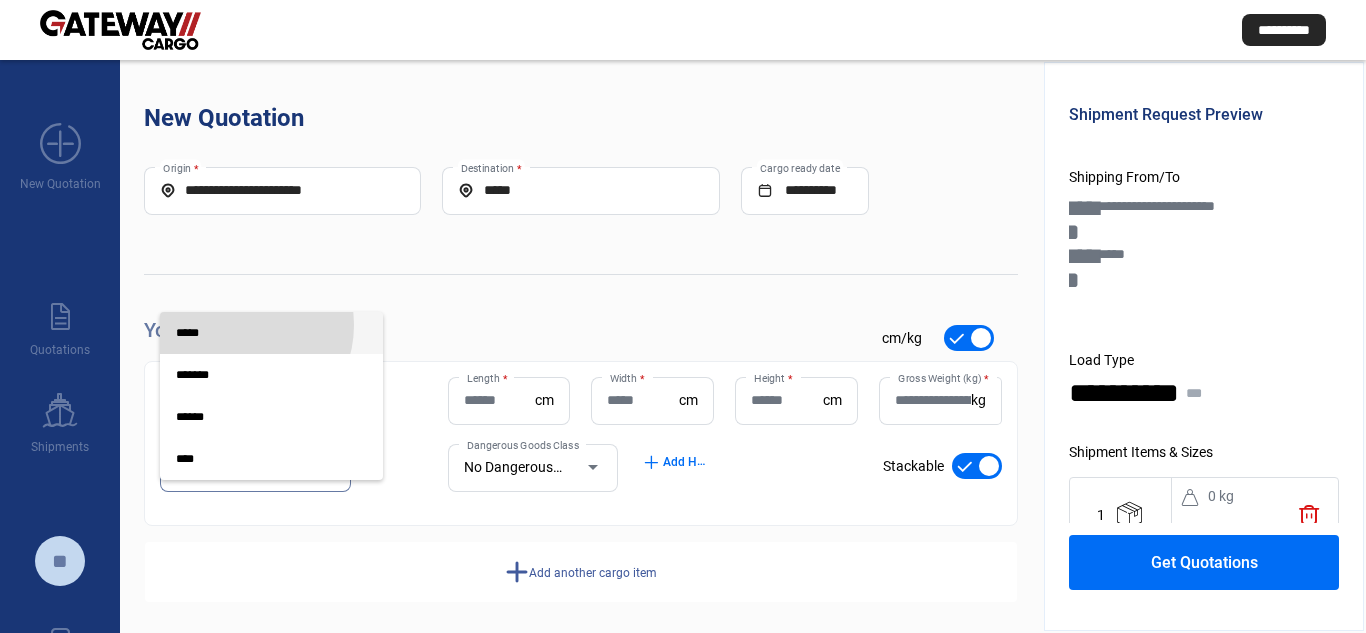 click on "*****" at bounding box center (255, 333) 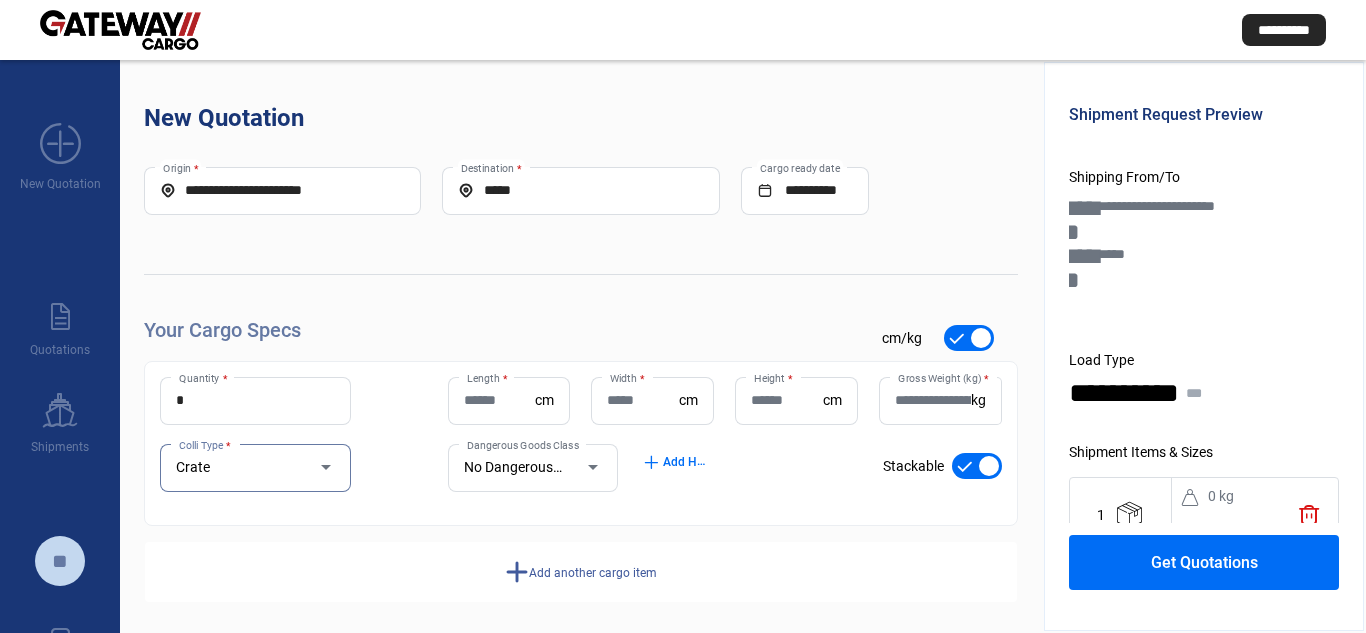 click on "Length  *" at bounding box center [500, 400] 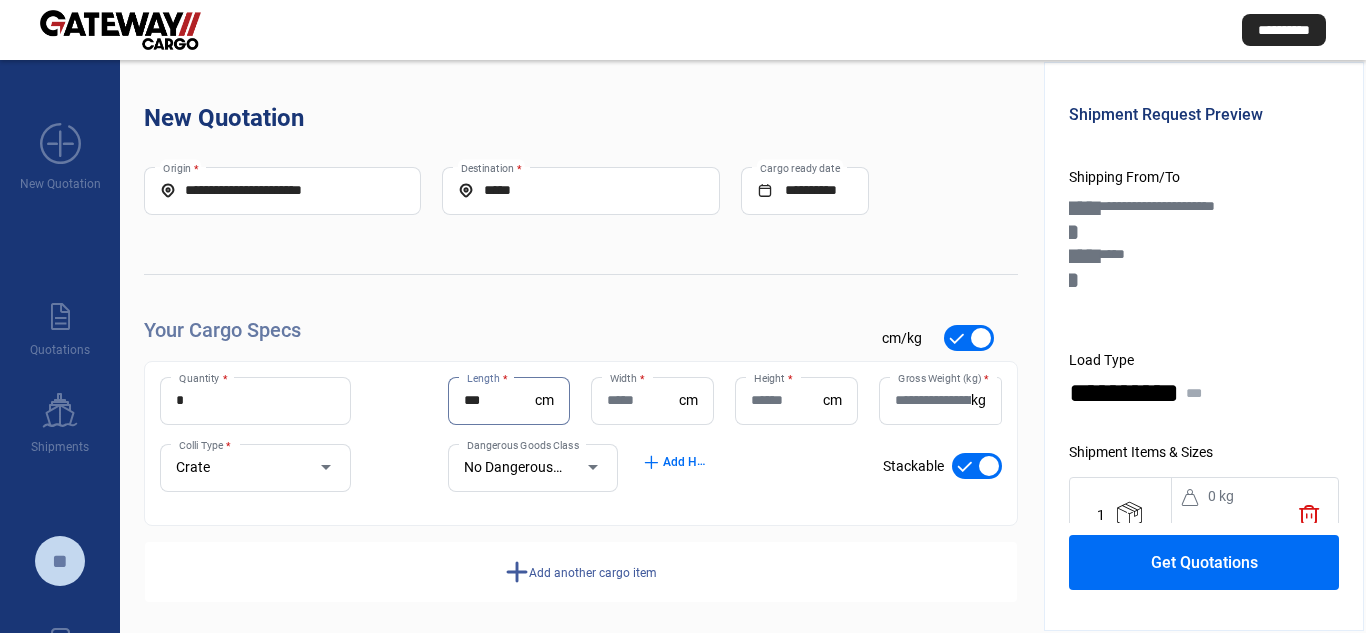 type on "***" 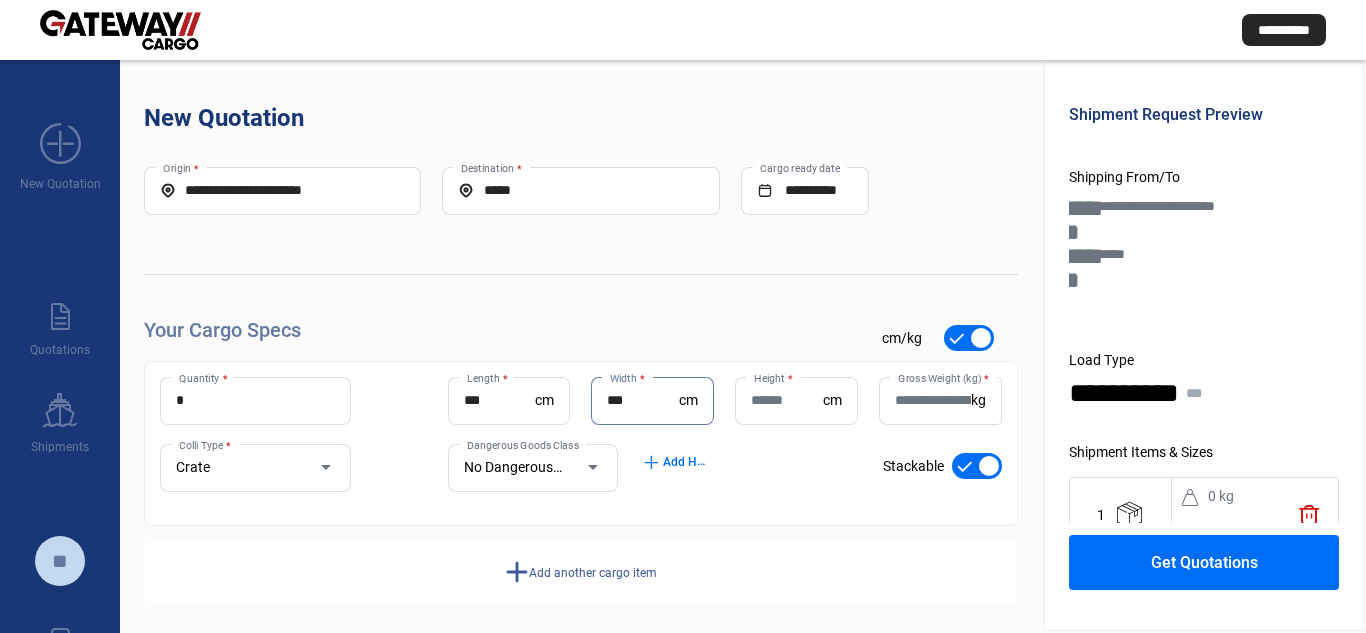 type on "***" 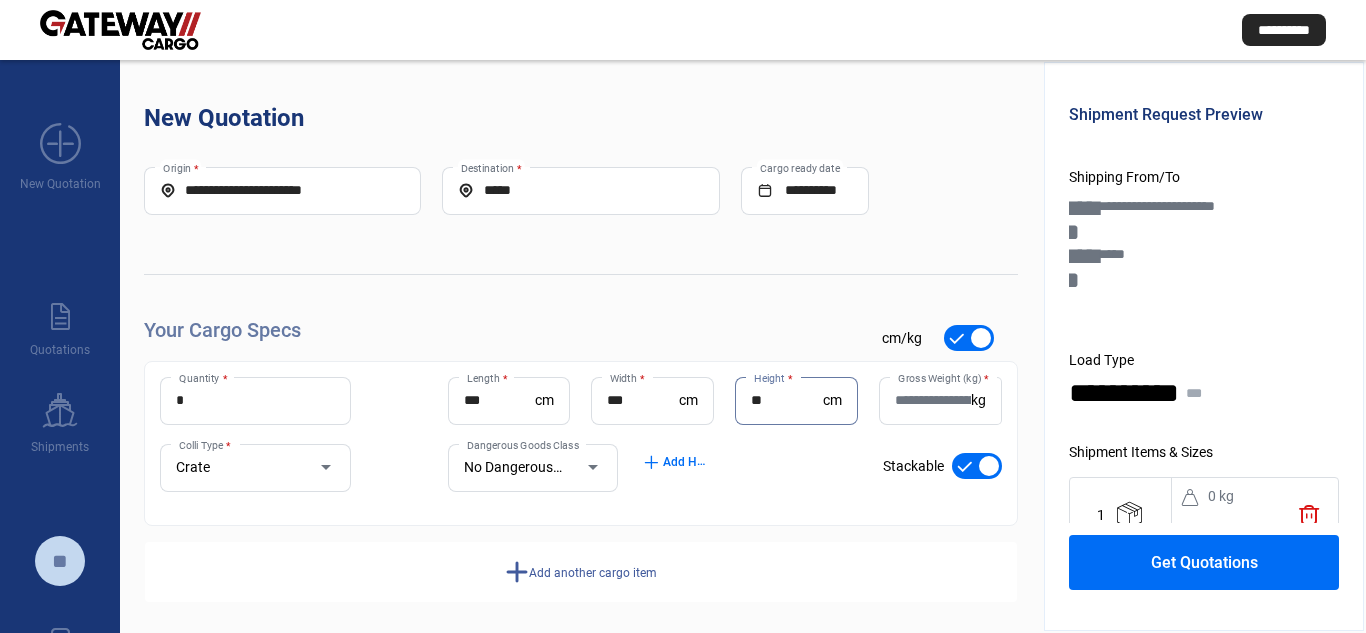 type on "**" 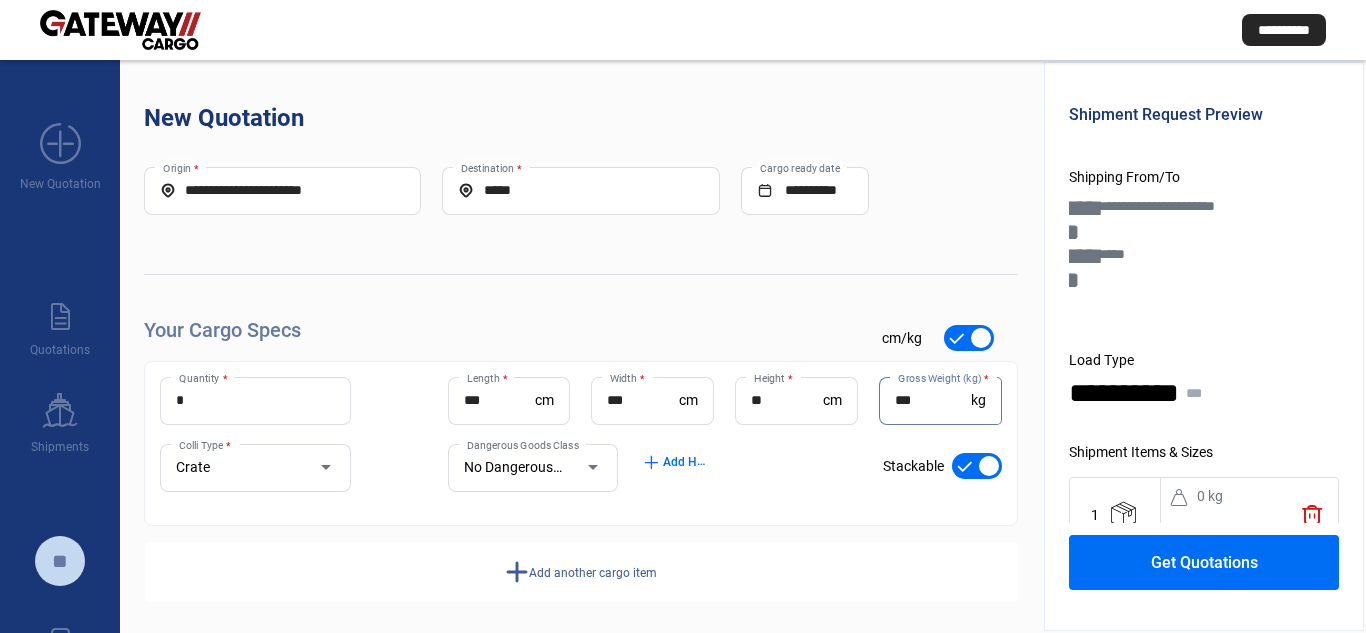 type on "***" 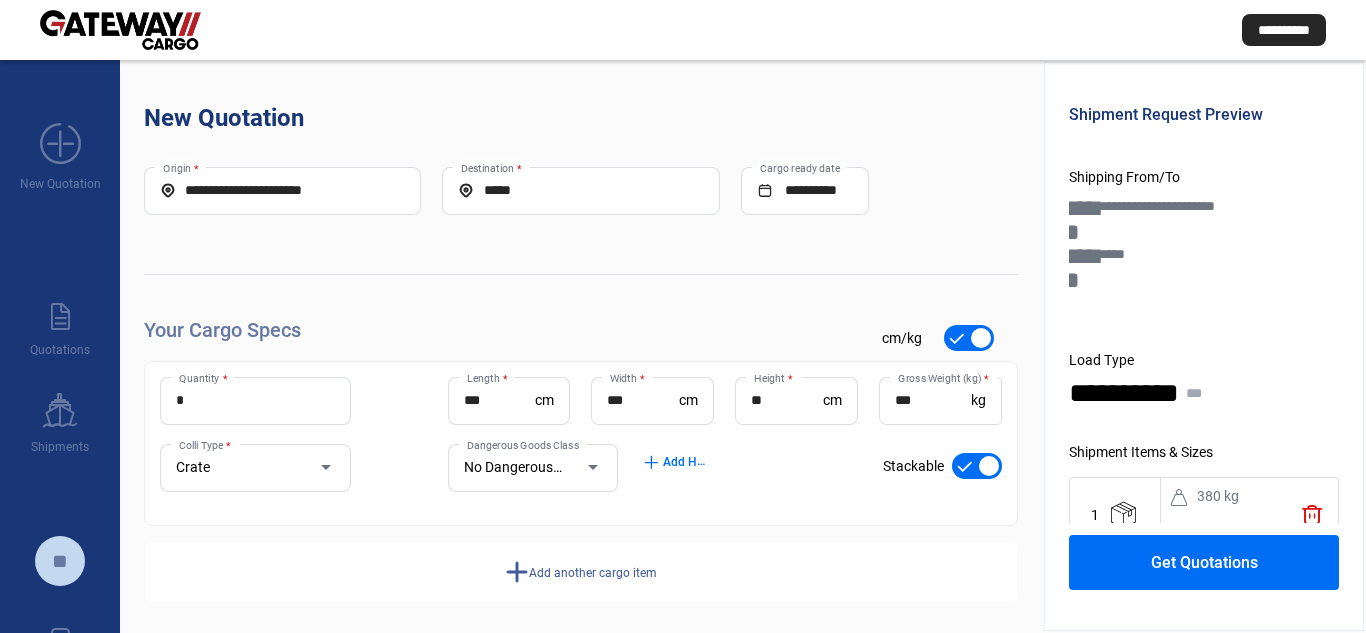 click on "Get Quotations" at bounding box center [1204, 562] 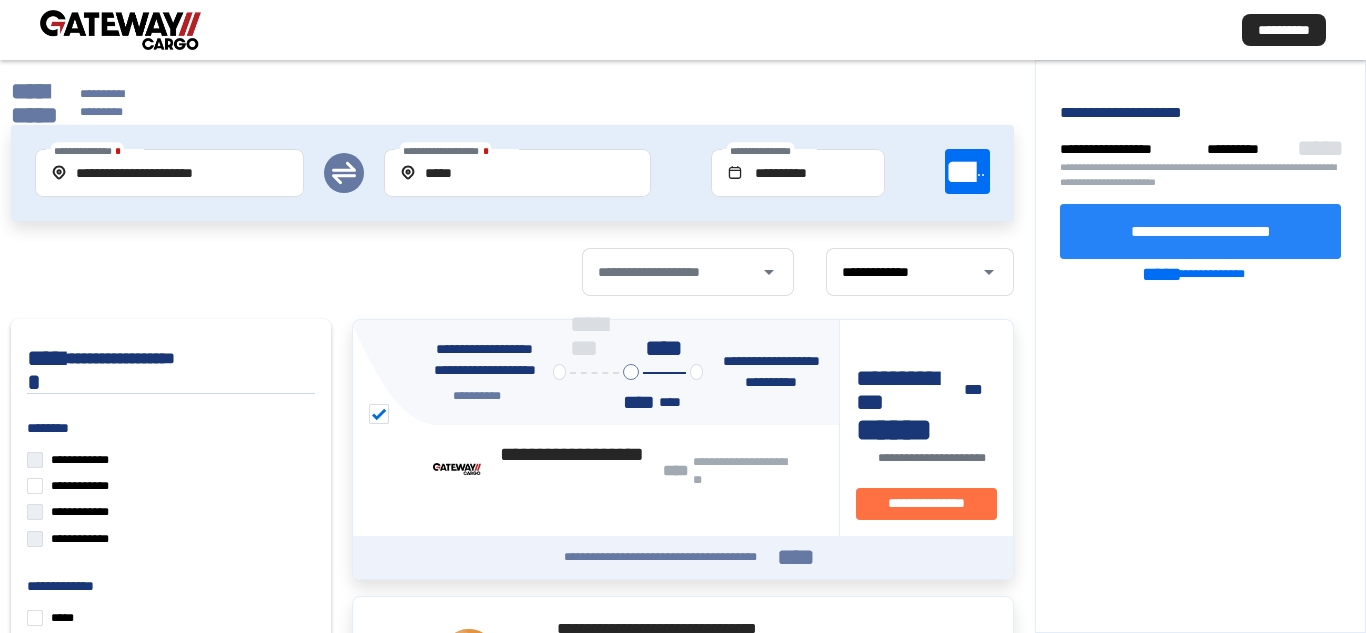 click on "**********" at bounding box center (1201, 230) 